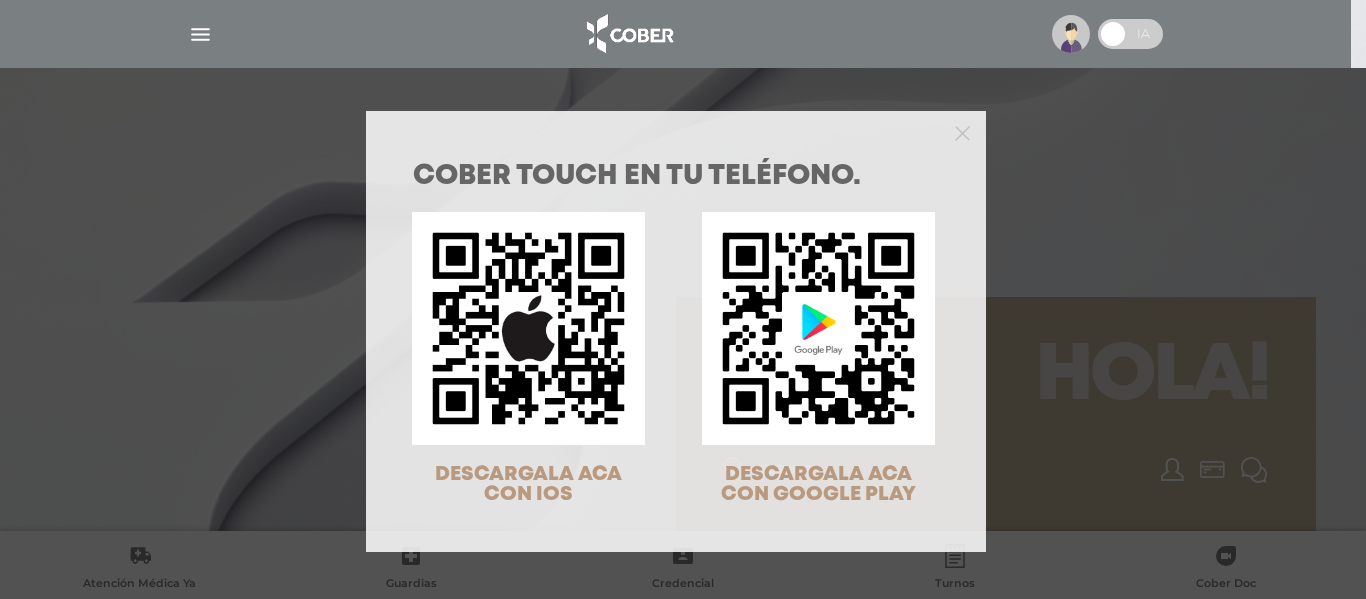 scroll, scrollTop: 0, scrollLeft: 0, axis: both 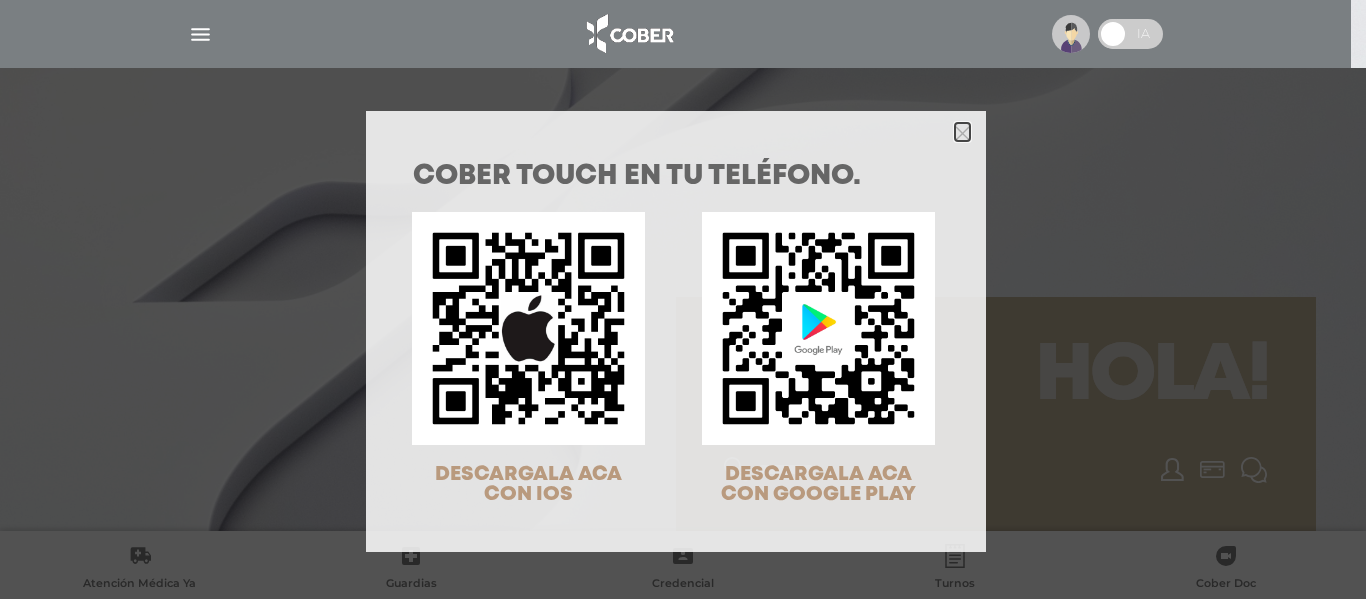 click at bounding box center [962, 133] 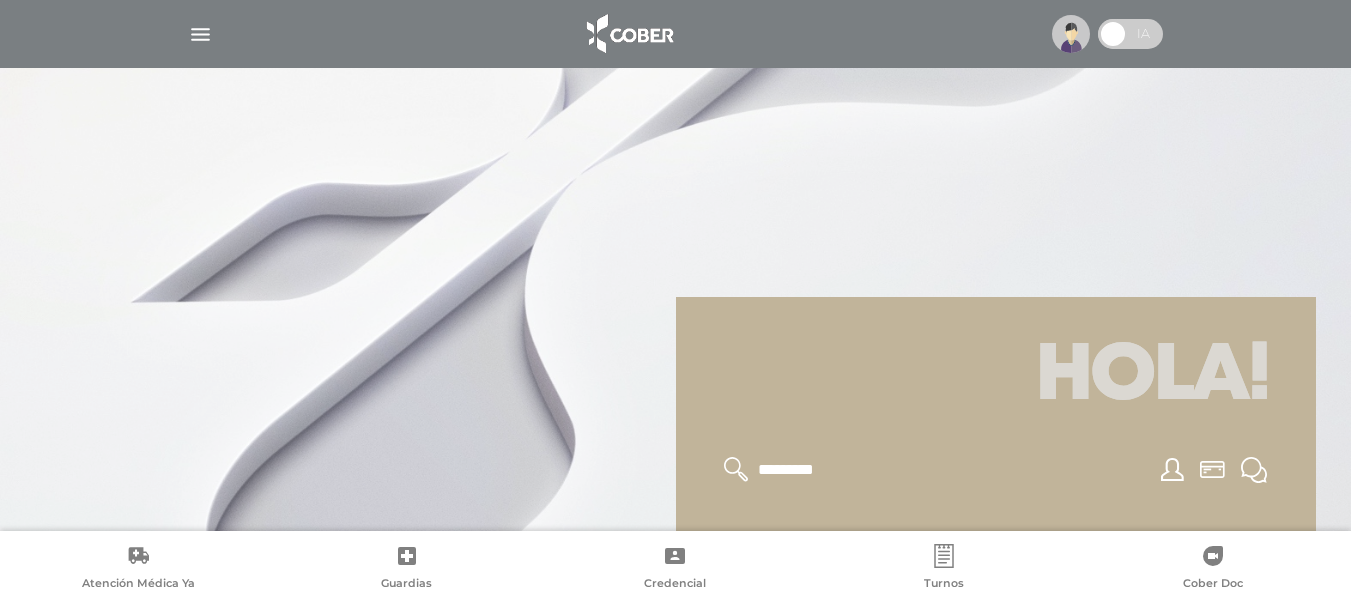 click at bounding box center (200, 34) 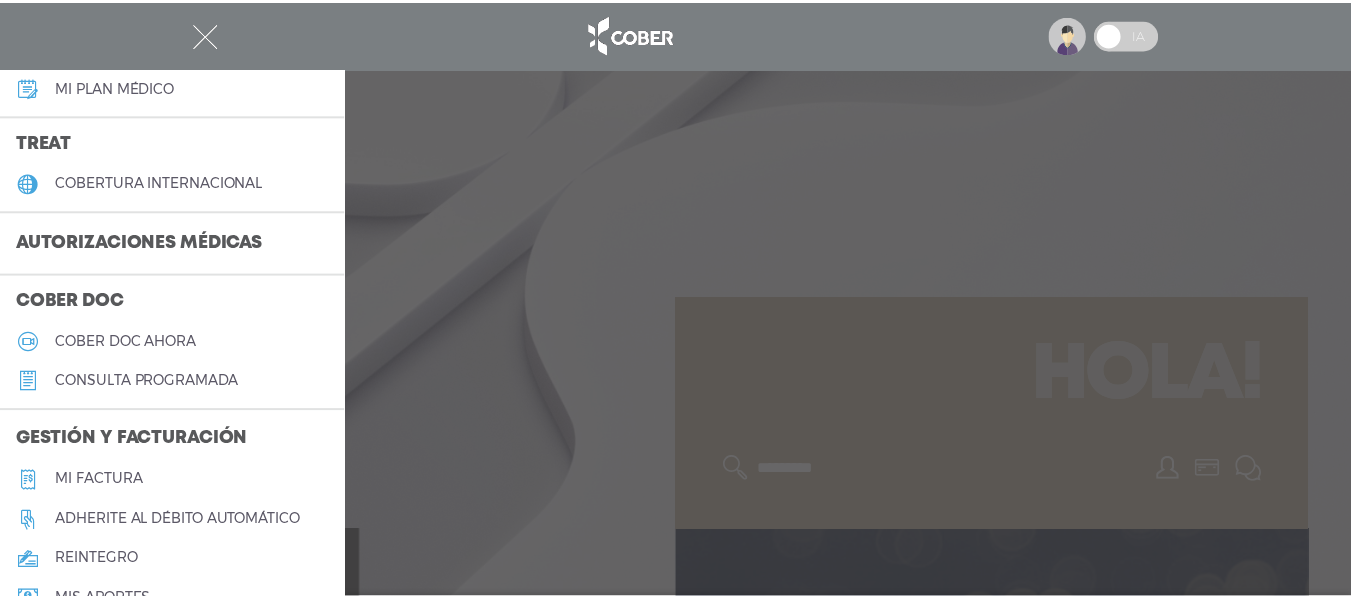 scroll, scrollTop: 344, scrollLeft: 0, axis: vertical 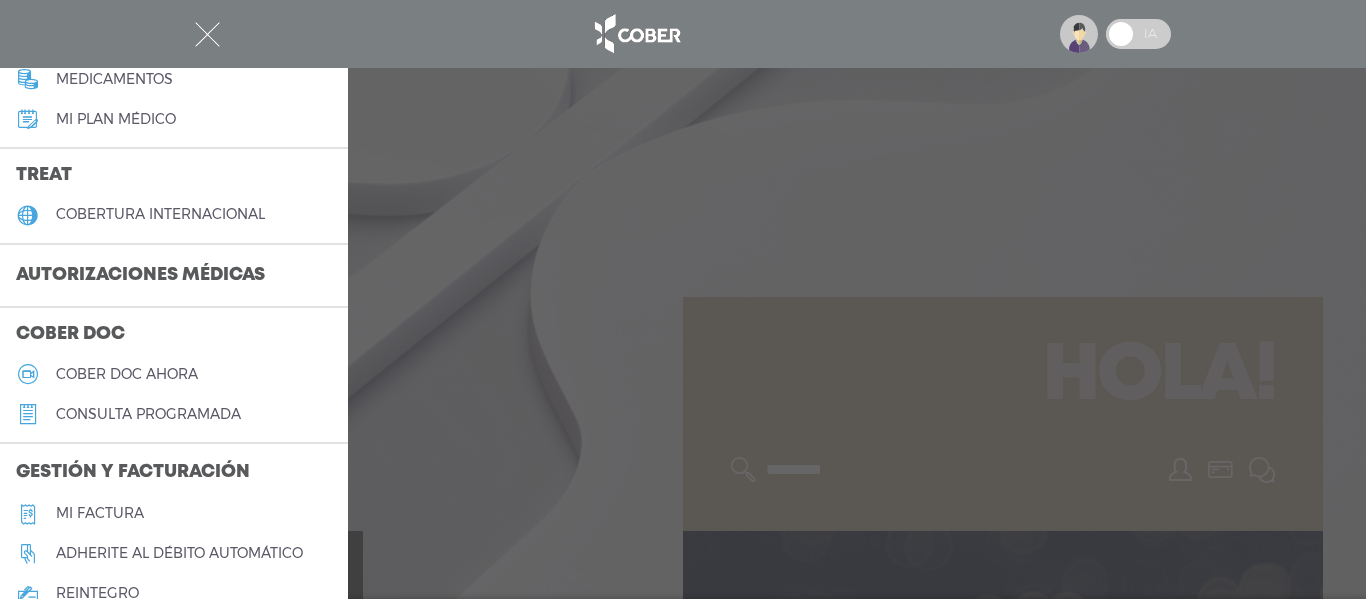 click on "Autorizaciones médicas" at bounding box center (140, 276) 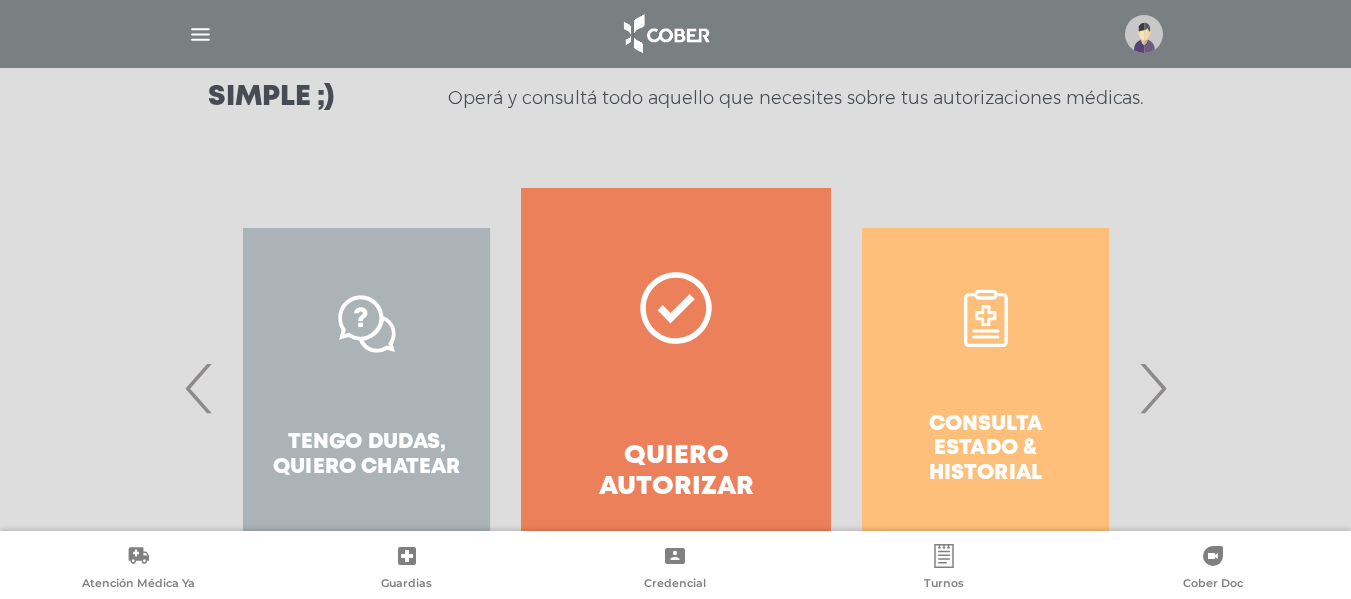 click on "Quiero autorizar" at bounding box center (675, 472) 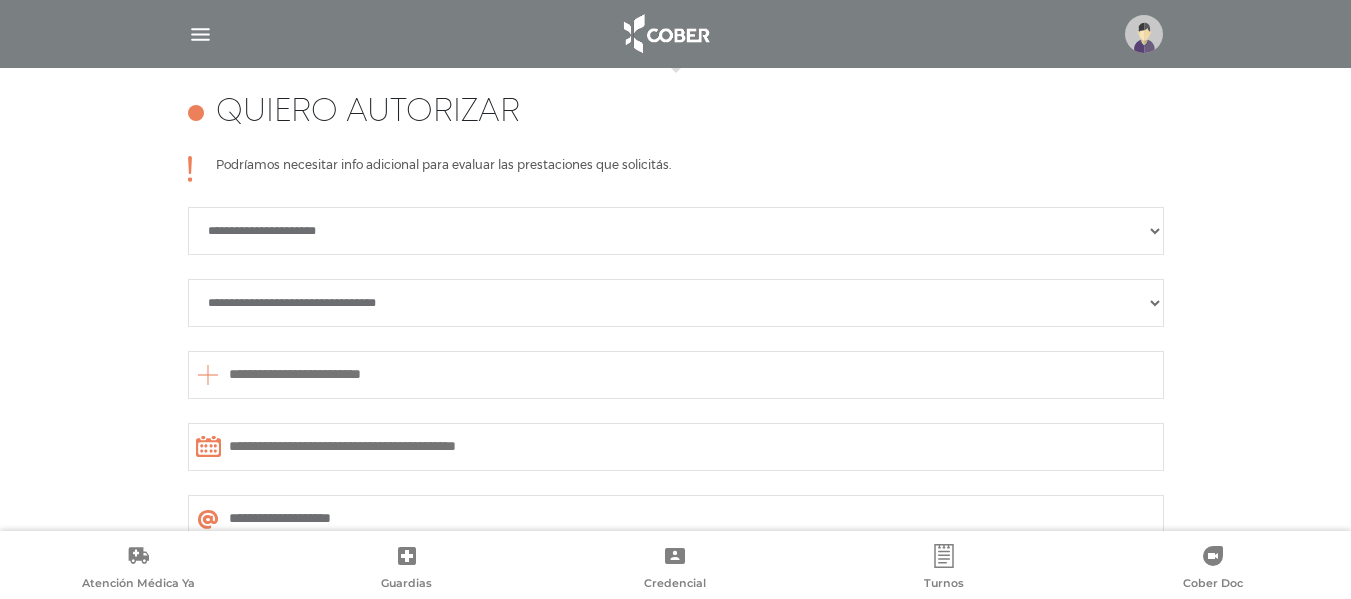 scroll, scrollTop: 888, scrollLeft: 0, axis: vertical 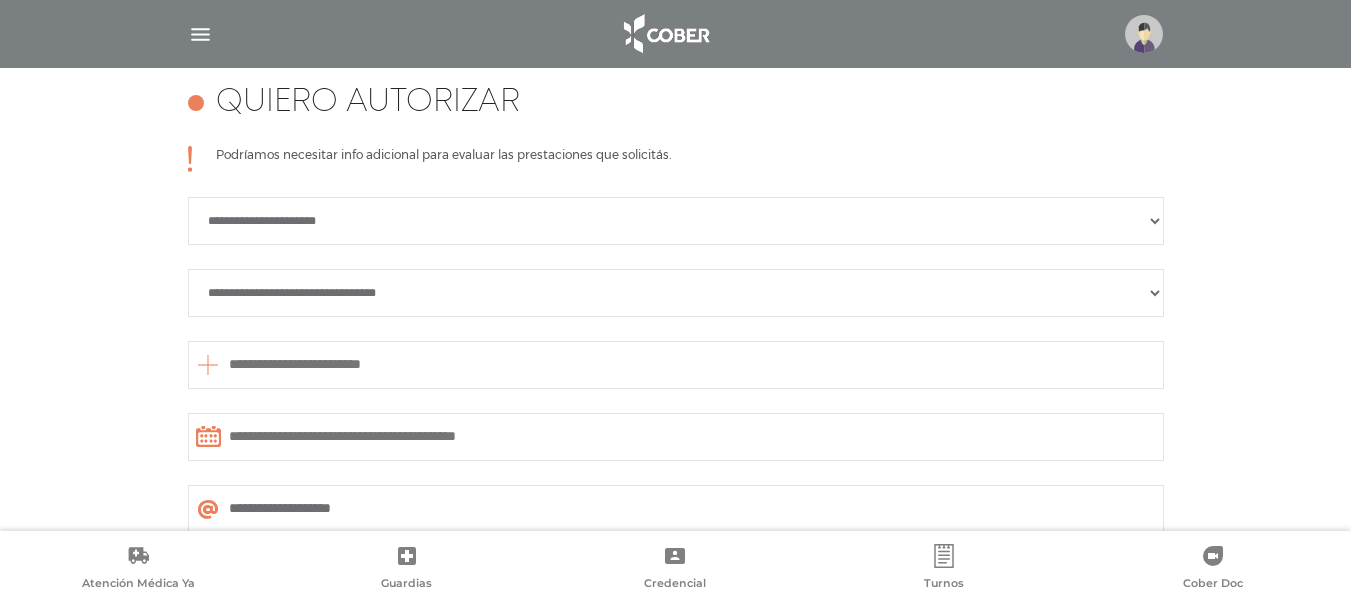 click on "**********" at bounding box center [676, 221] 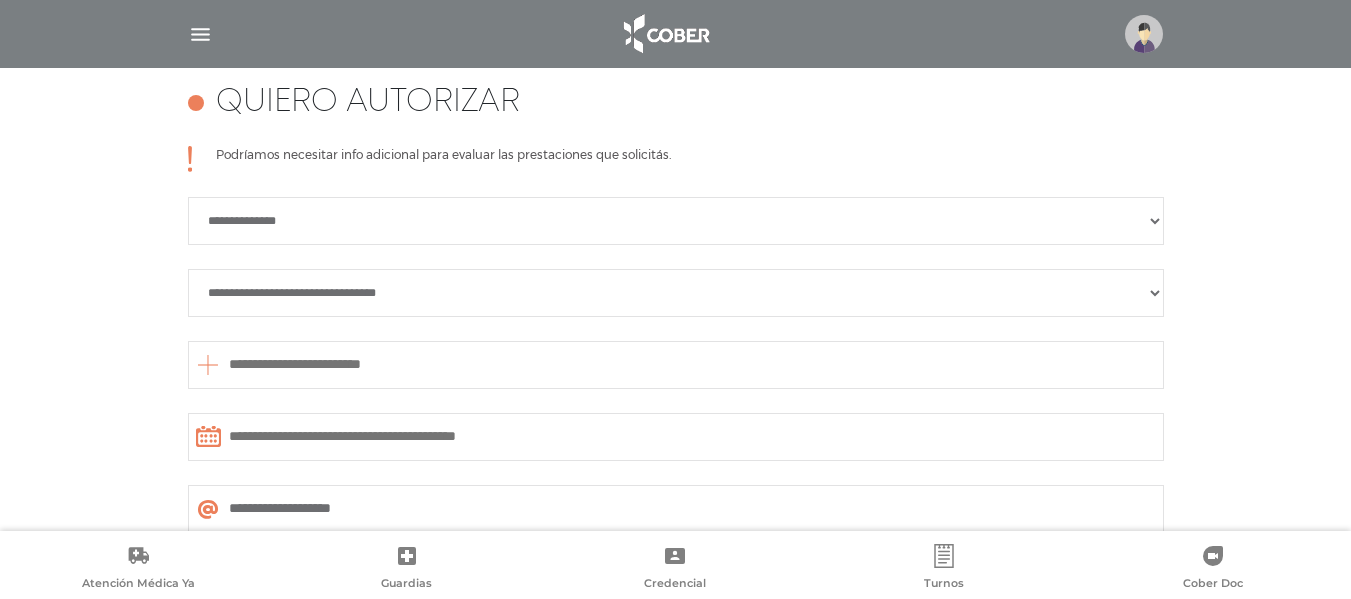click on "**********" at bounding box center (676, 293) 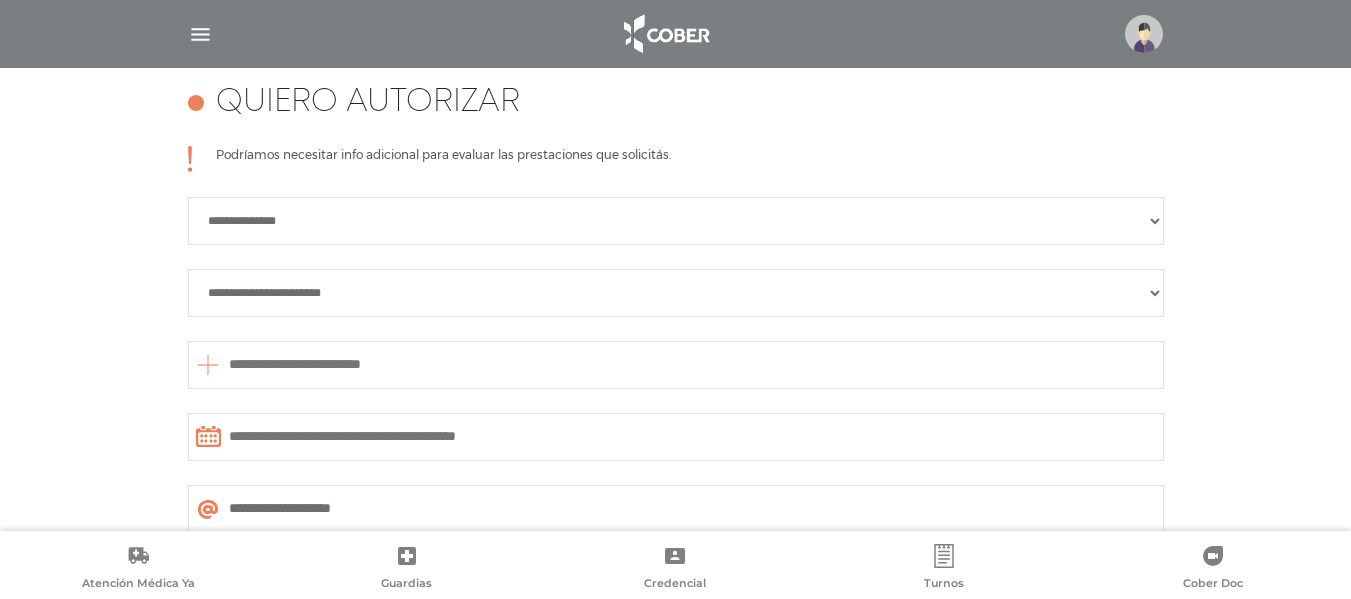 click on "**********" at bounding box center (676, 293) 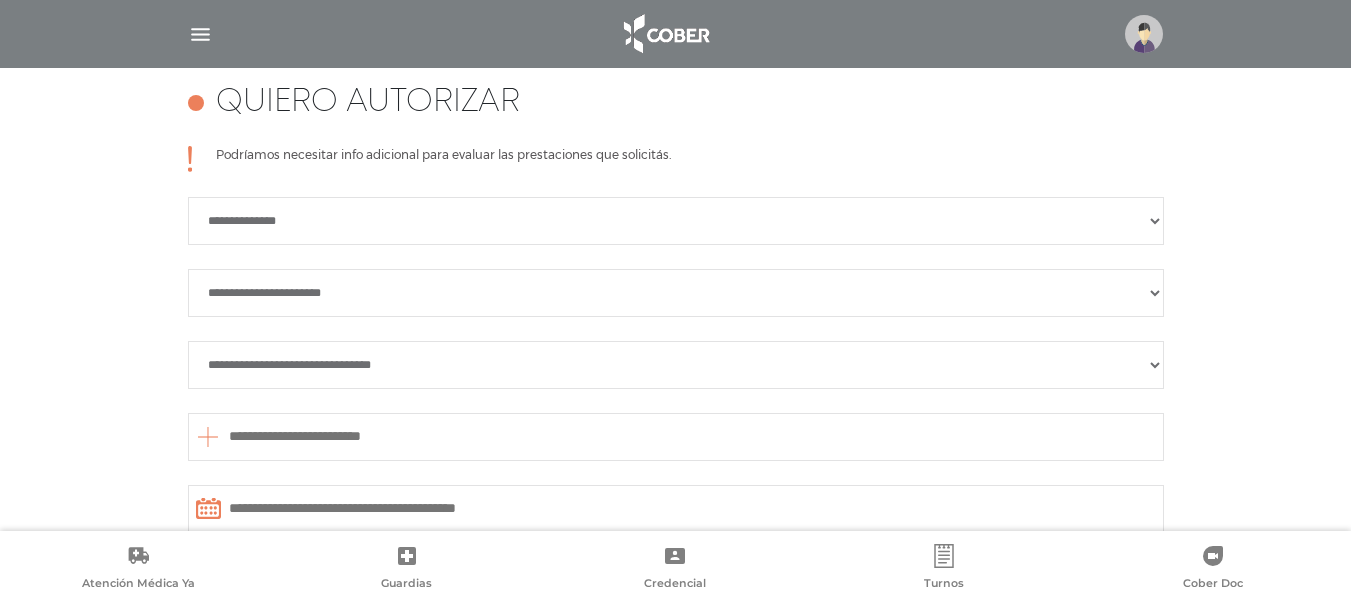 click on "**********" at bounding box center [676, 365] 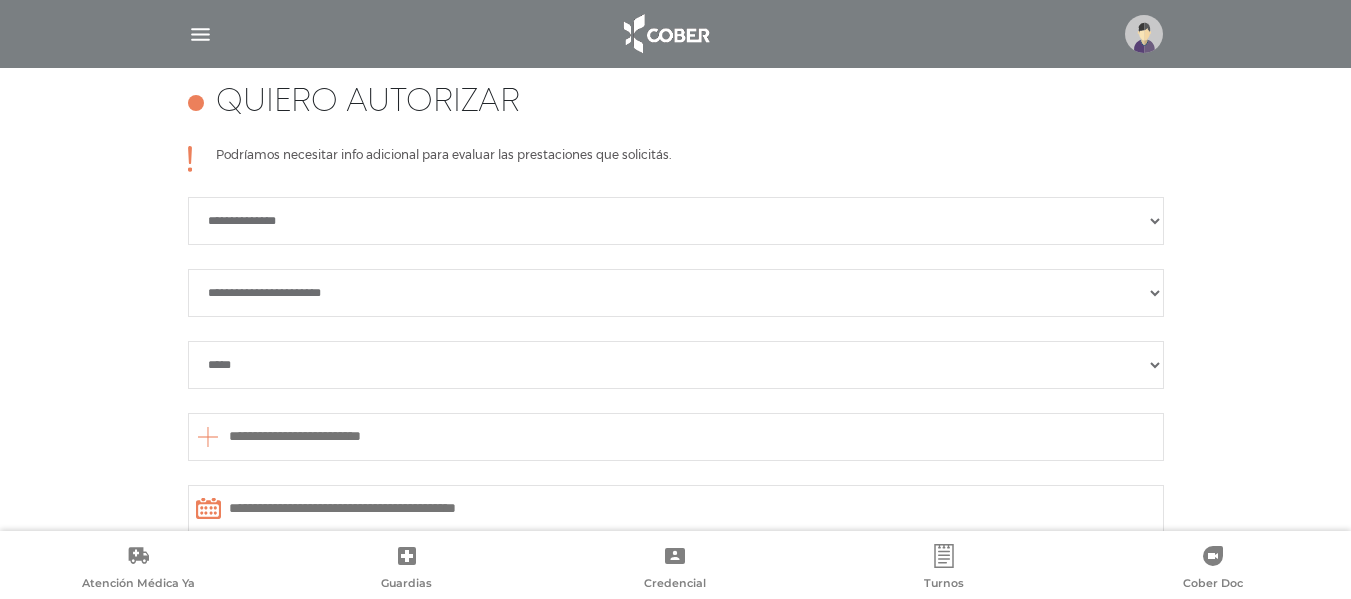 click at bounding box center [676, 437] 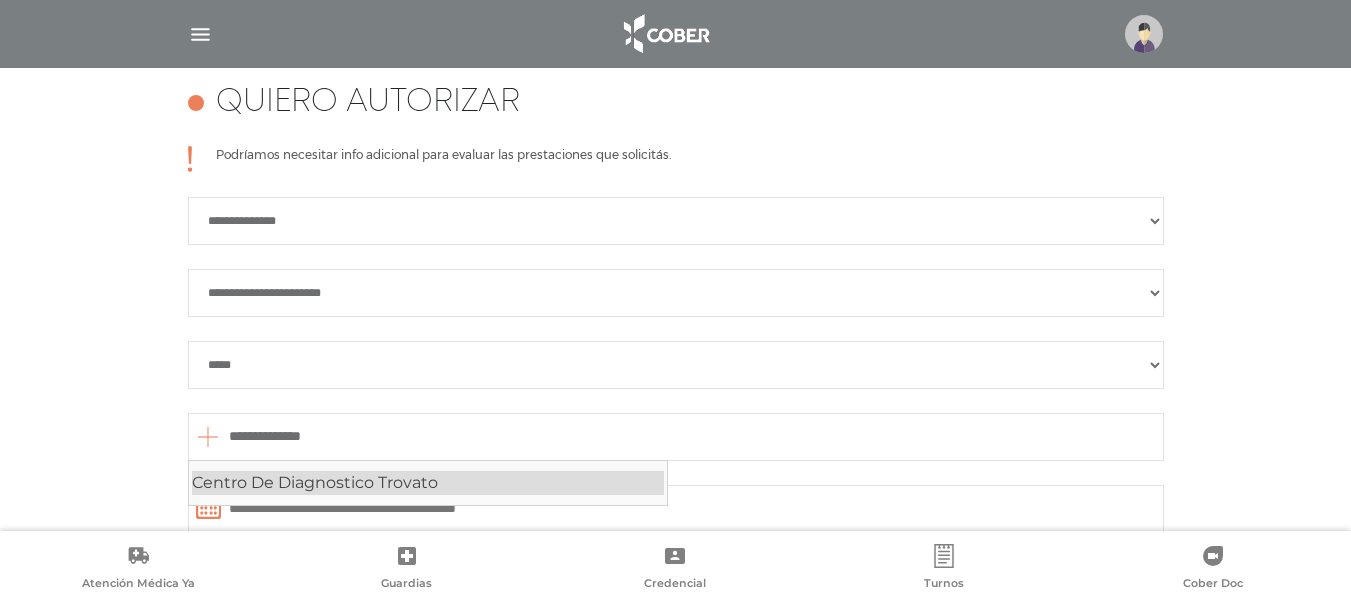 click on "Centro De Diagnostico Trovato" at bounding box center [428, 483] 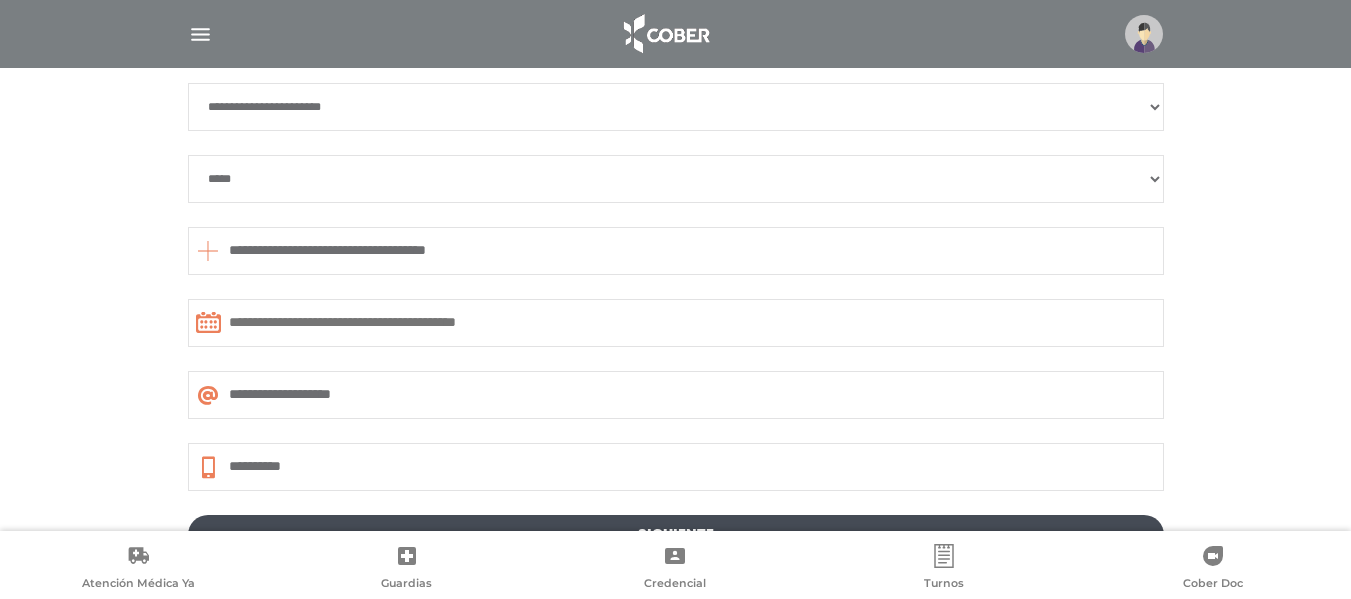 scroll, scrollTop: 1088, scrollLeft: 0, axis: vertical 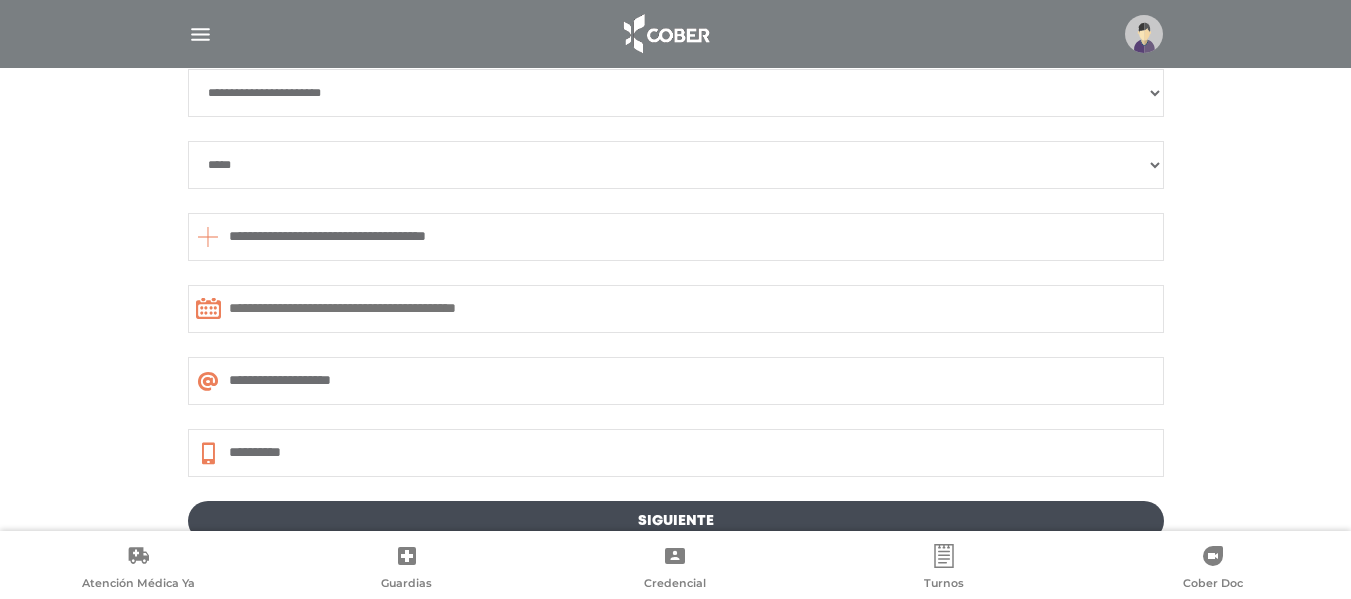 type on "**********" 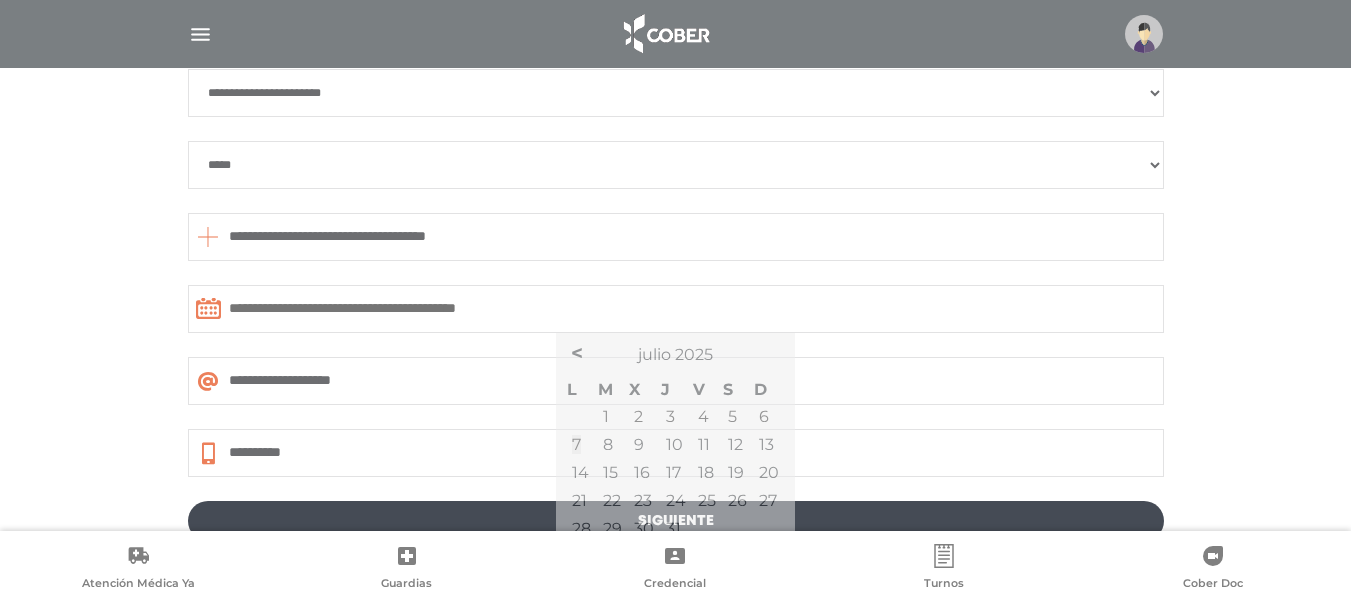 click at bounding box center (676, 309) 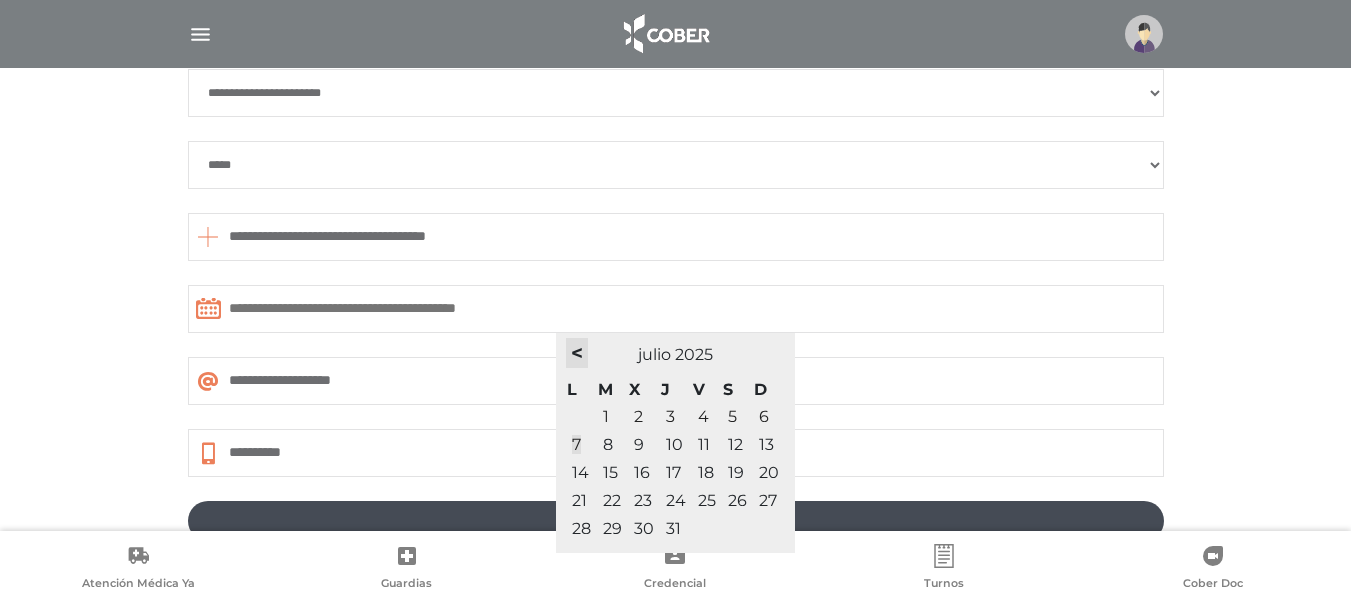 click on "<" at bounding box center (577, 353) 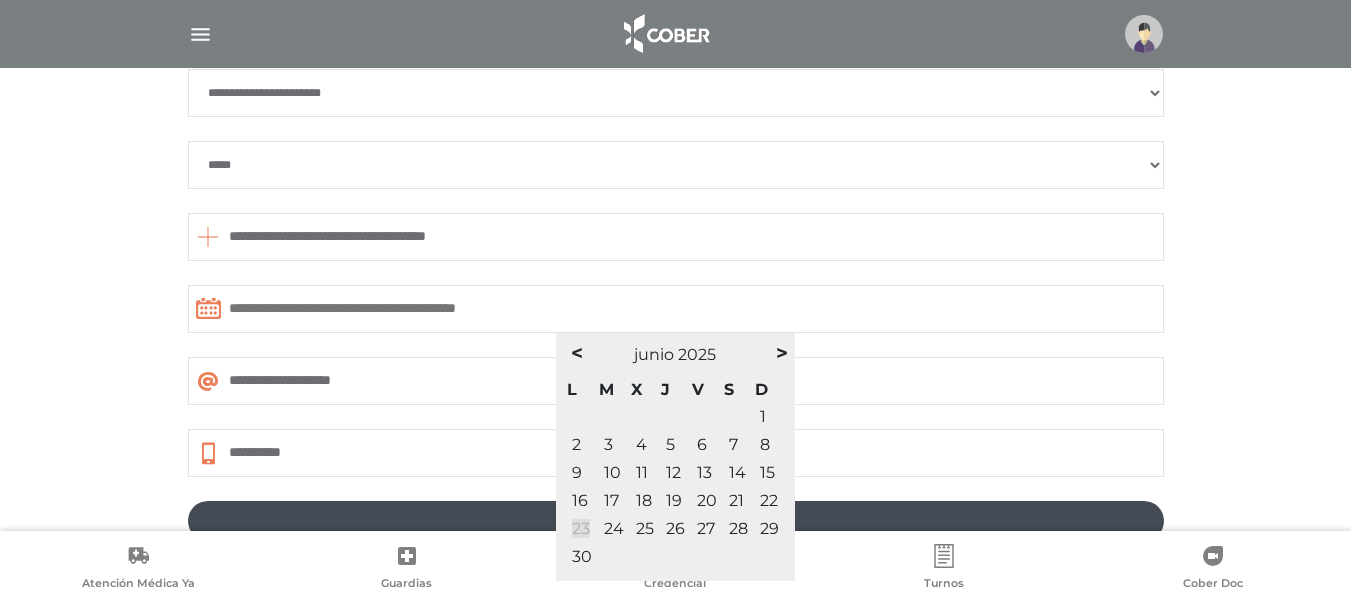 click on "23" at bounding box center [581, 528] 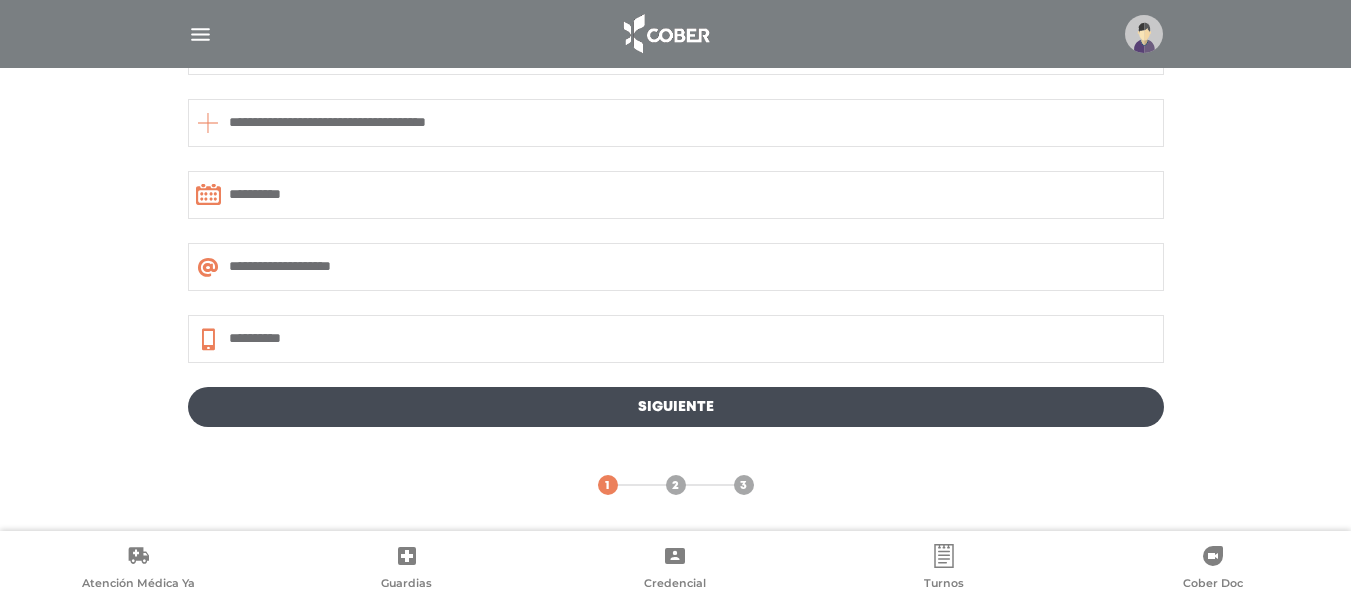 click on "Siguiente" at bounding box center (676, 407) 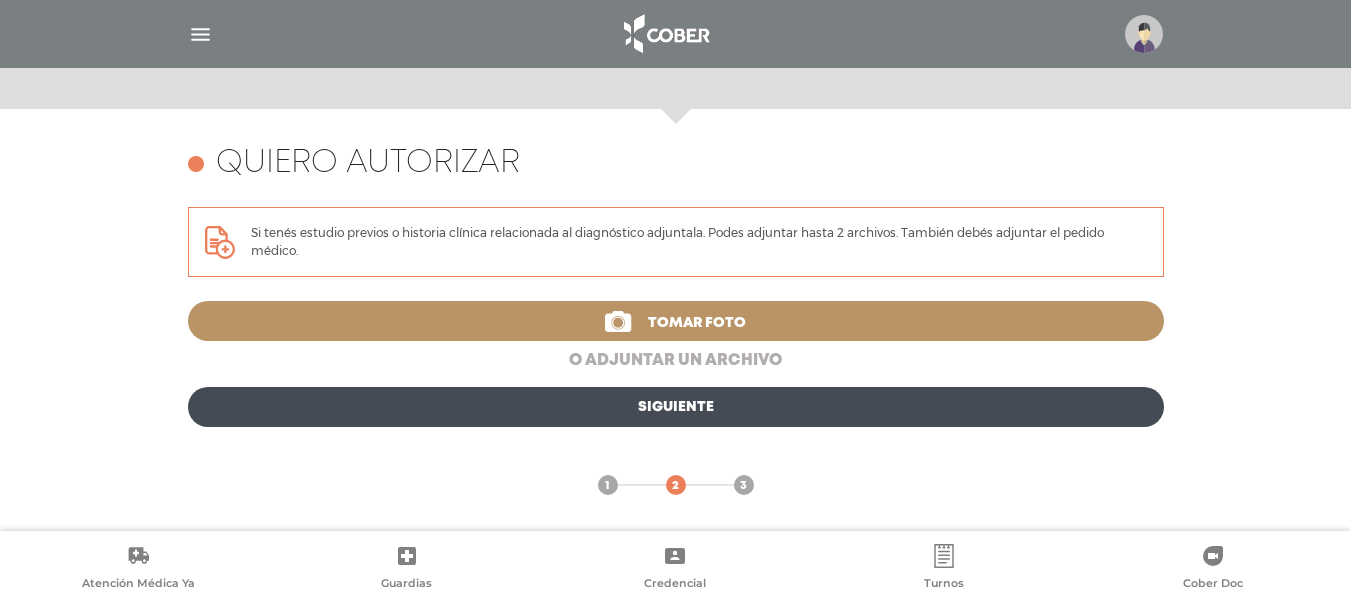 click on "o adjuntar un archivo" at bounding box center [676, 361] 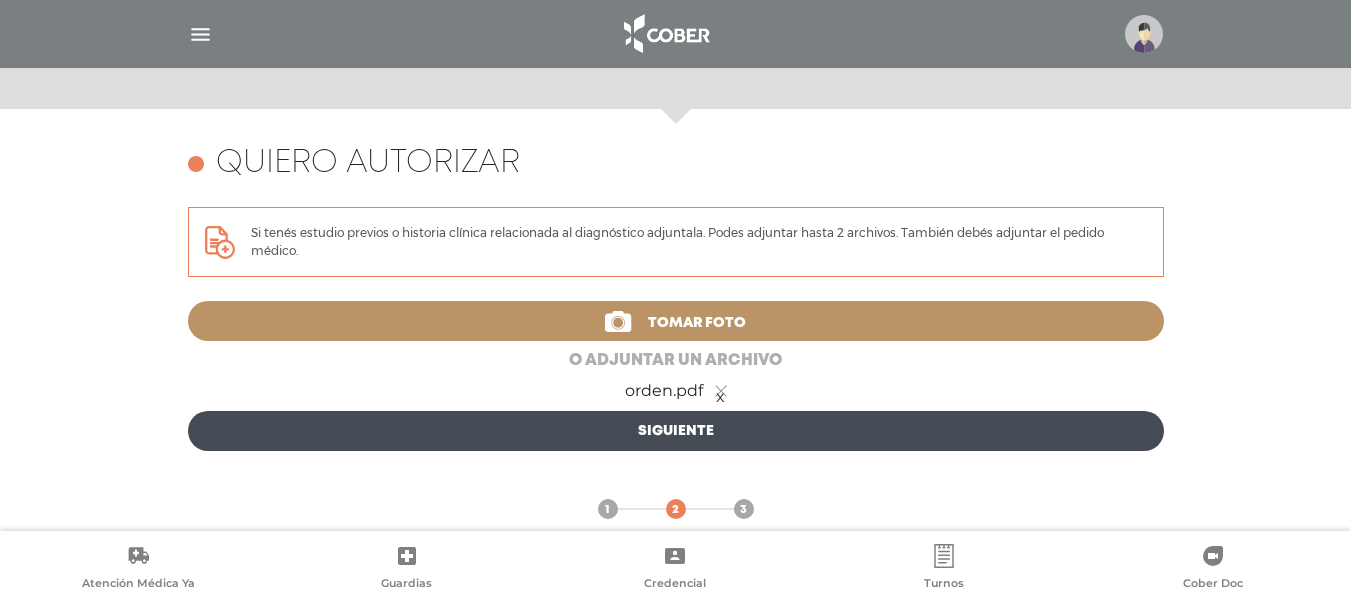 click on "o adjuntar un archivo" at bounding box center (676, 361) 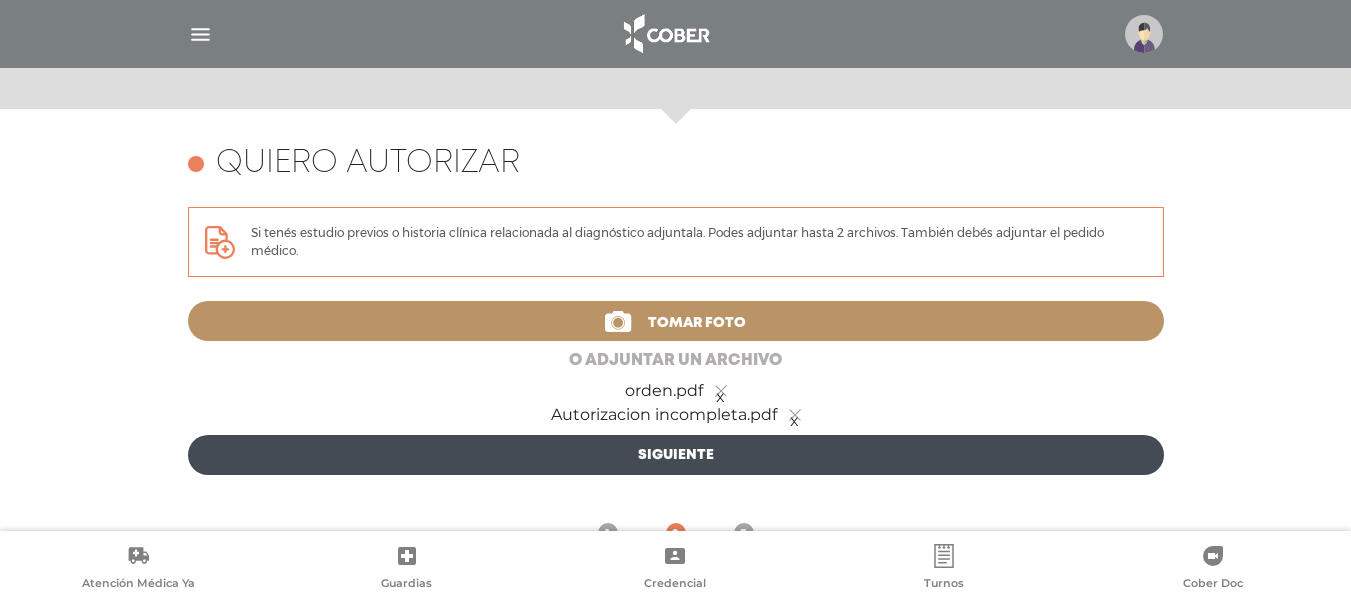 click on "o adjuntar un archivo" at bounding box center [676, 361] 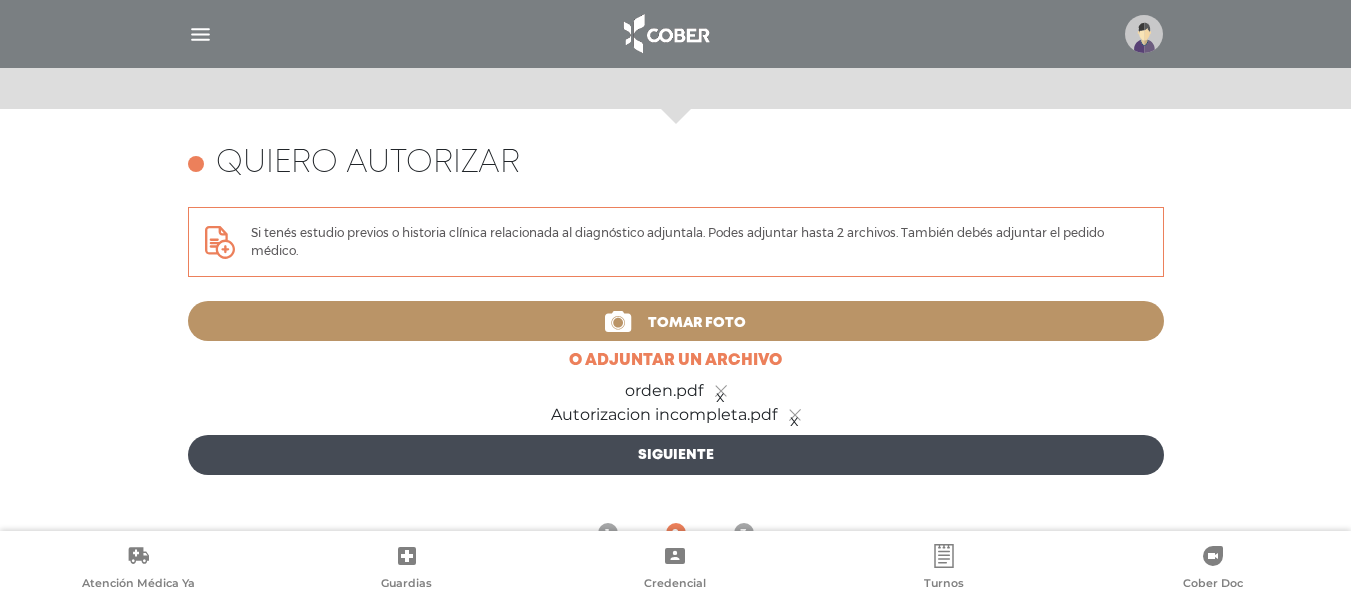 click on "Siguiente" at bounding box center (676, 455) 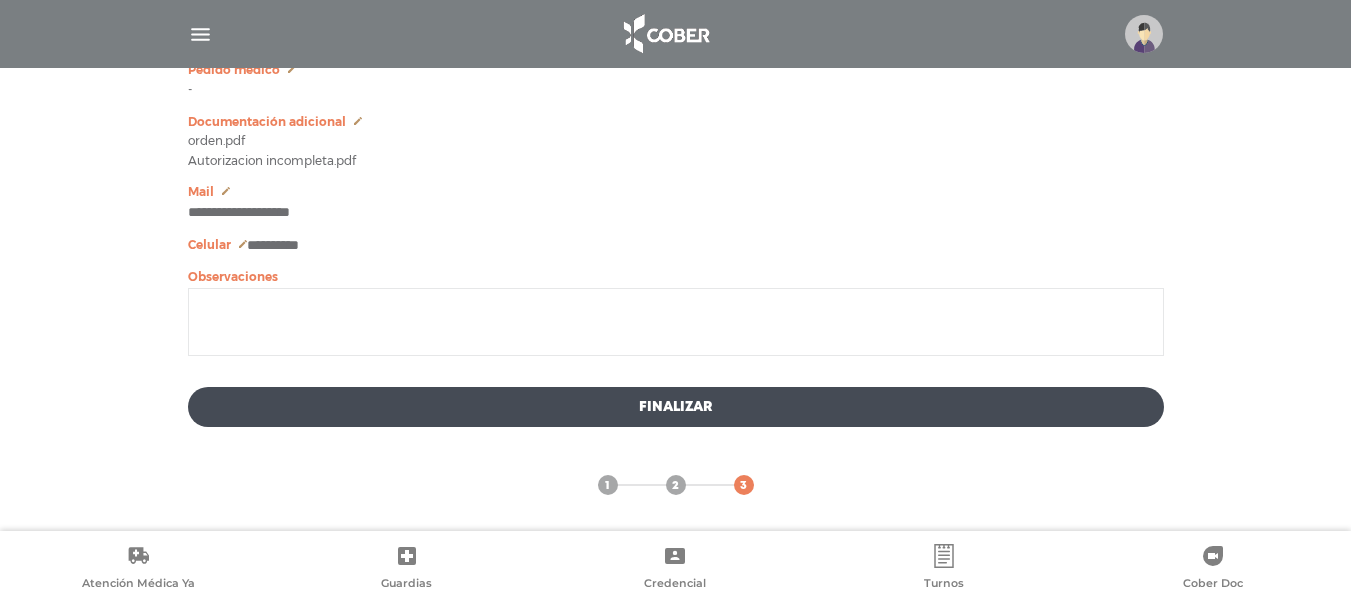 scroll, scrollTop: 1316, scrollLeft: 0, axis: vertical 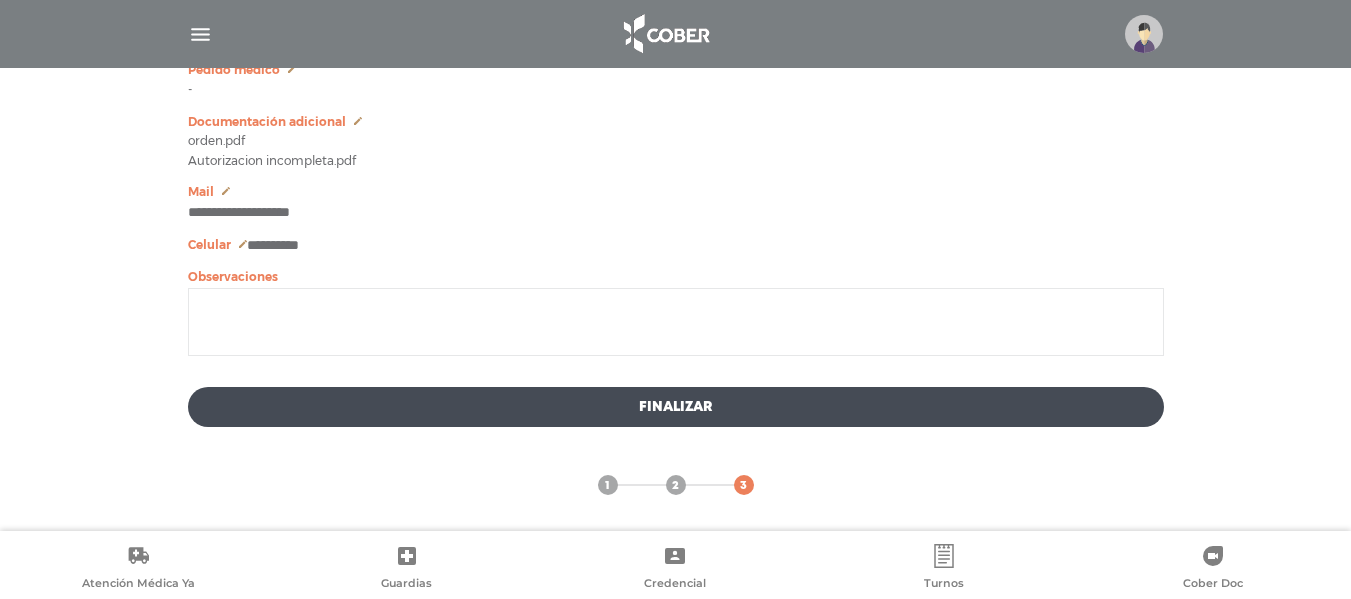 click at bounding box center [676, 322] 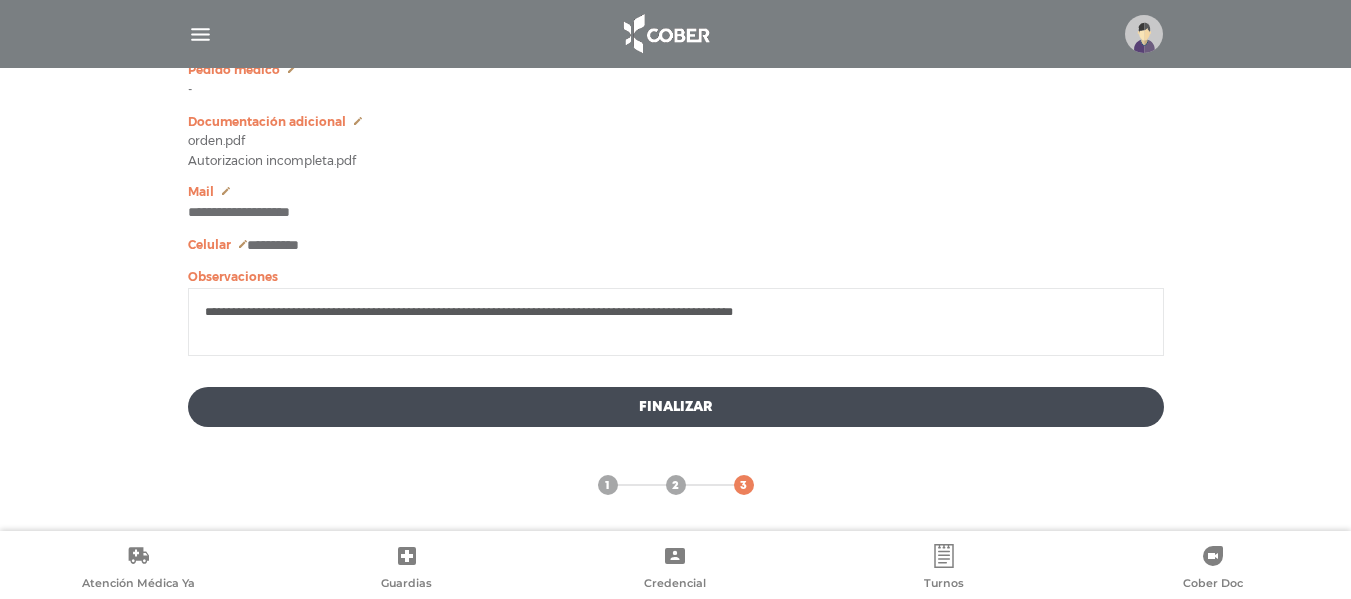 click on "**********" at bounding box center (676, 322) 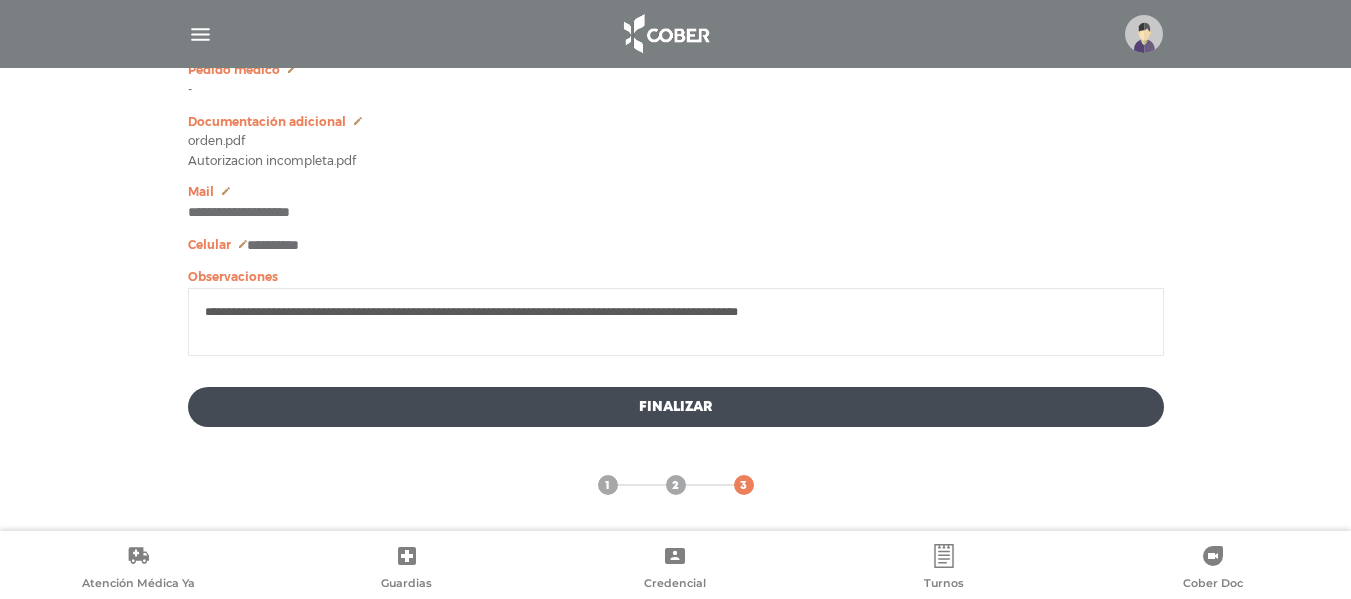 click on "**********" at bounding box center [676, 322] 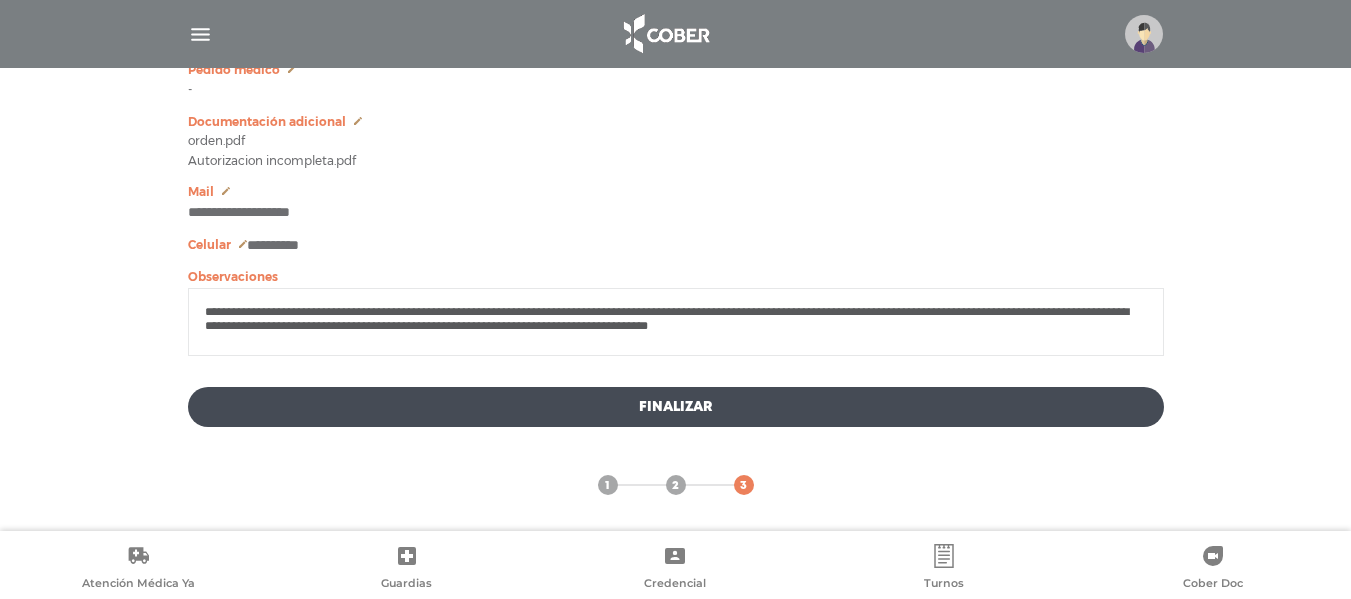 type on "**********" 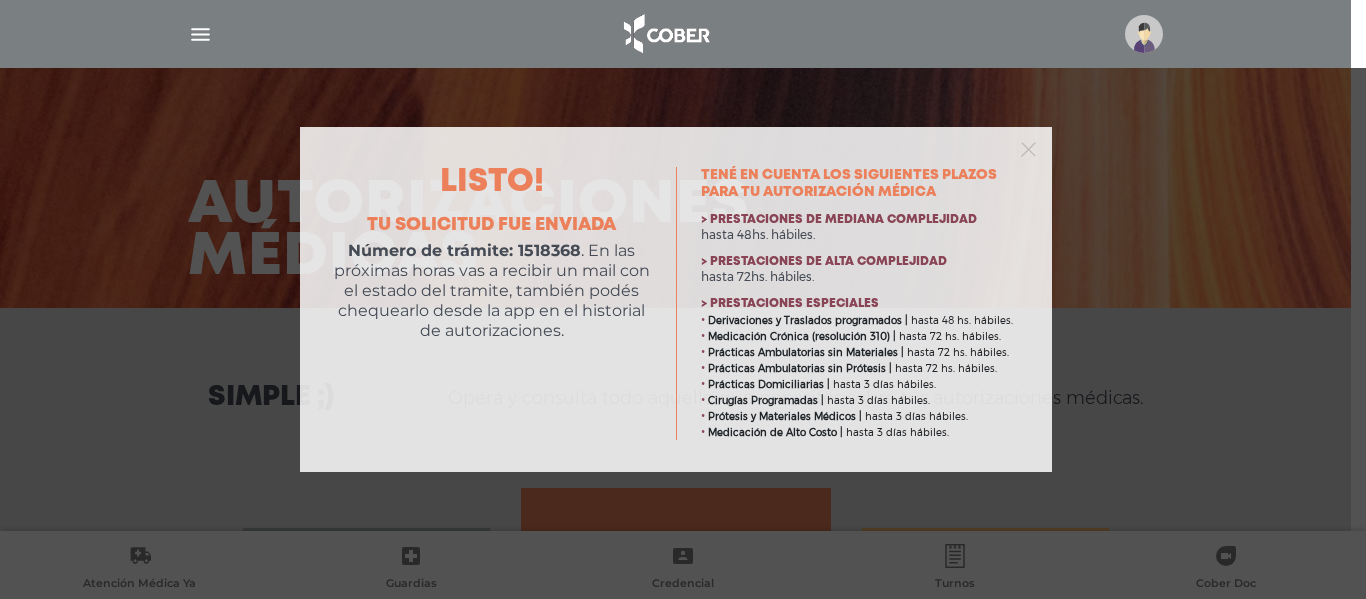 scroll, scrollTop: 0, scrollLeft: 0, axis: both 